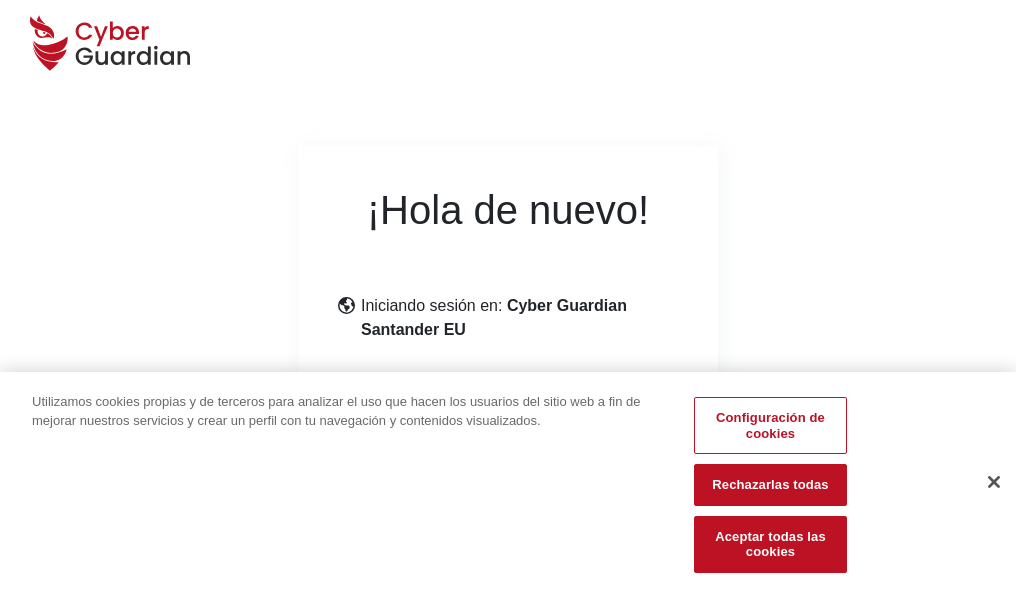 scroll, scrollTop: 245, scrollLeft: 0, axis: vertical 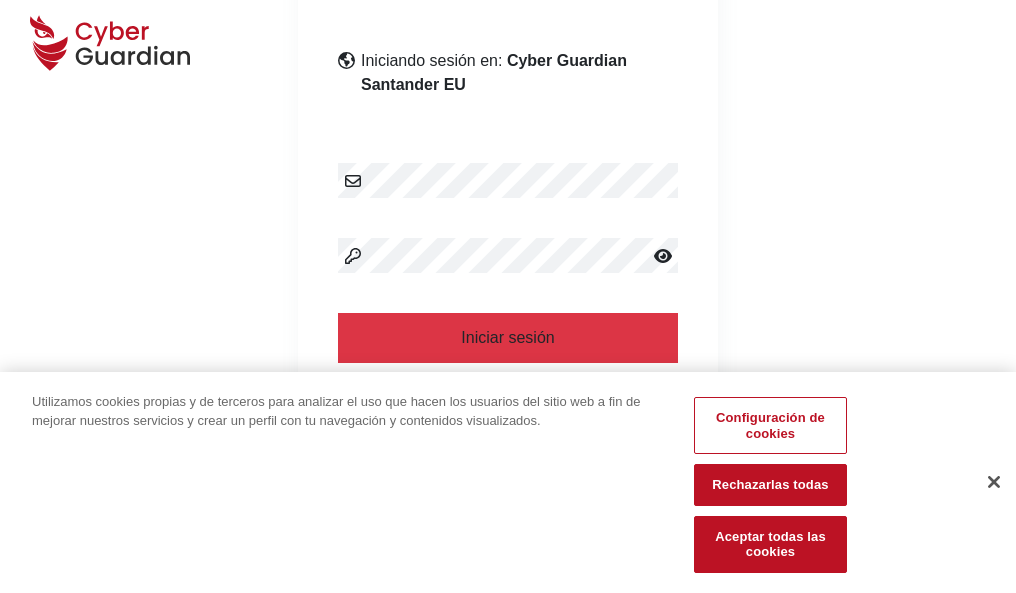 click at bounding box center [994, 482] 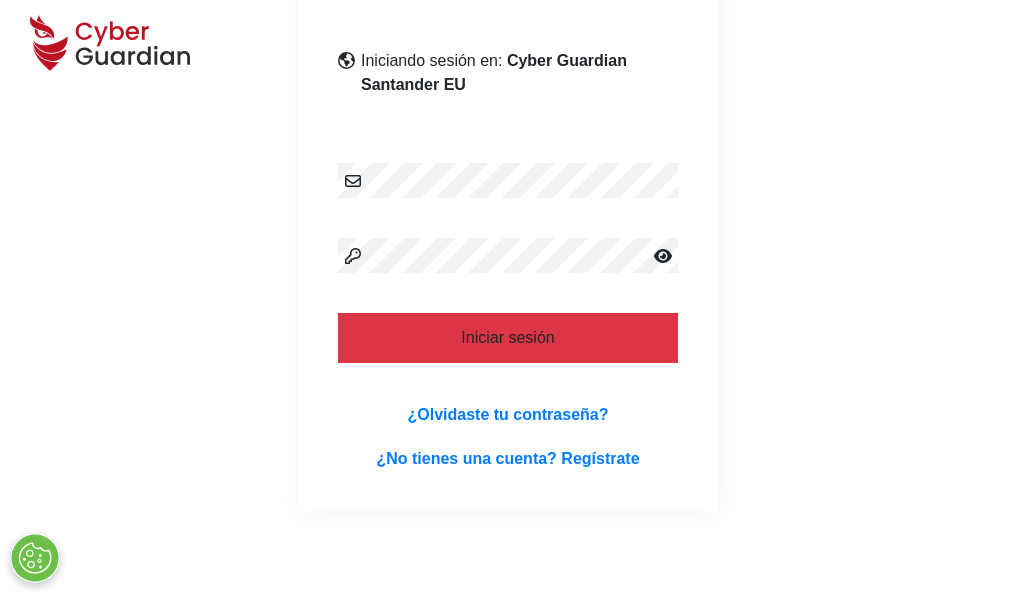 scroll, scrollTop: 389, scrollLeft: 0, axis: vertical 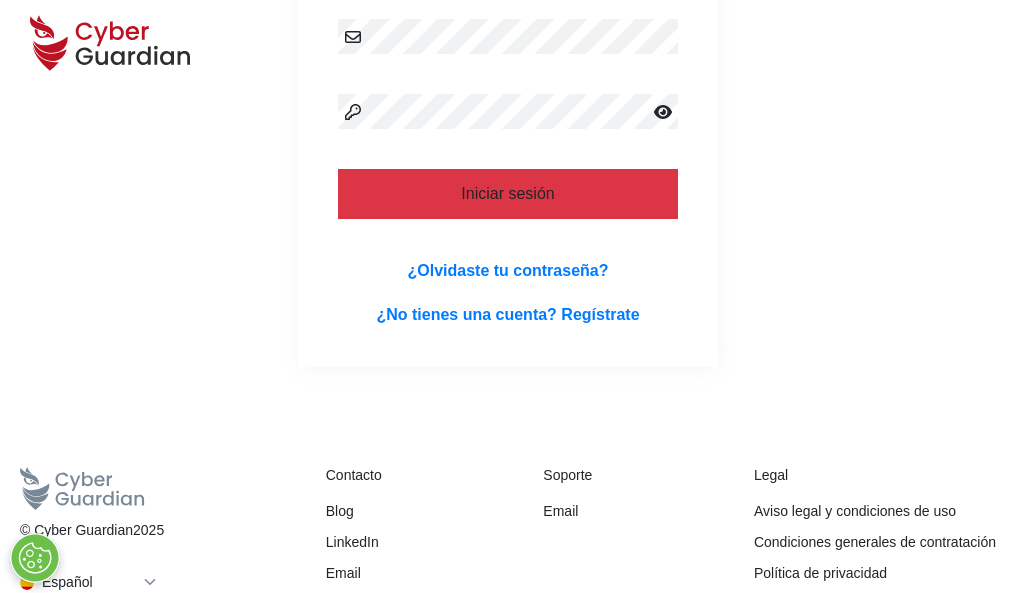 type 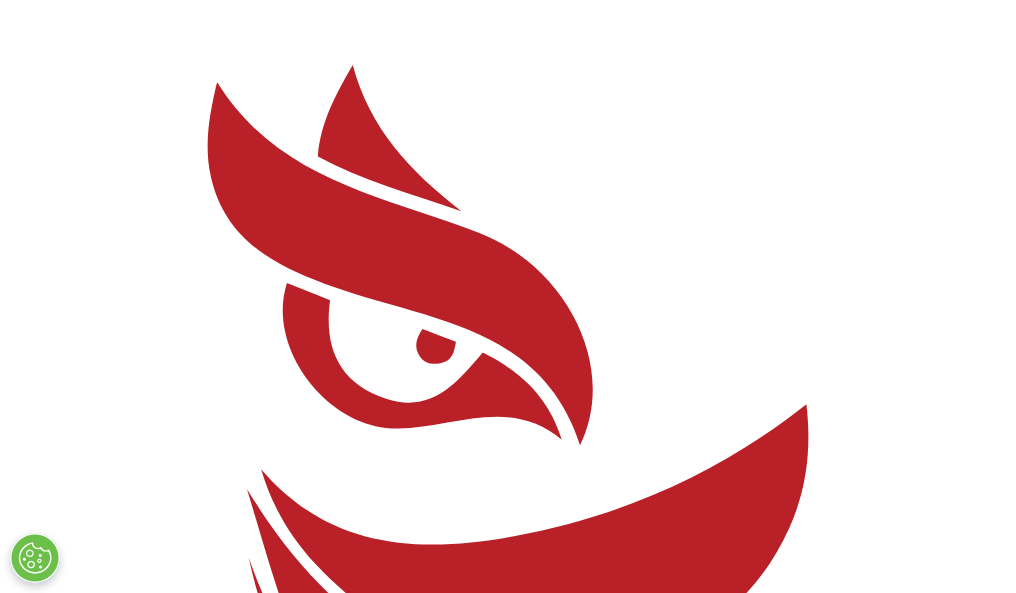 scroll, scrollTop: 0, scrollLeft: 0, axis: both 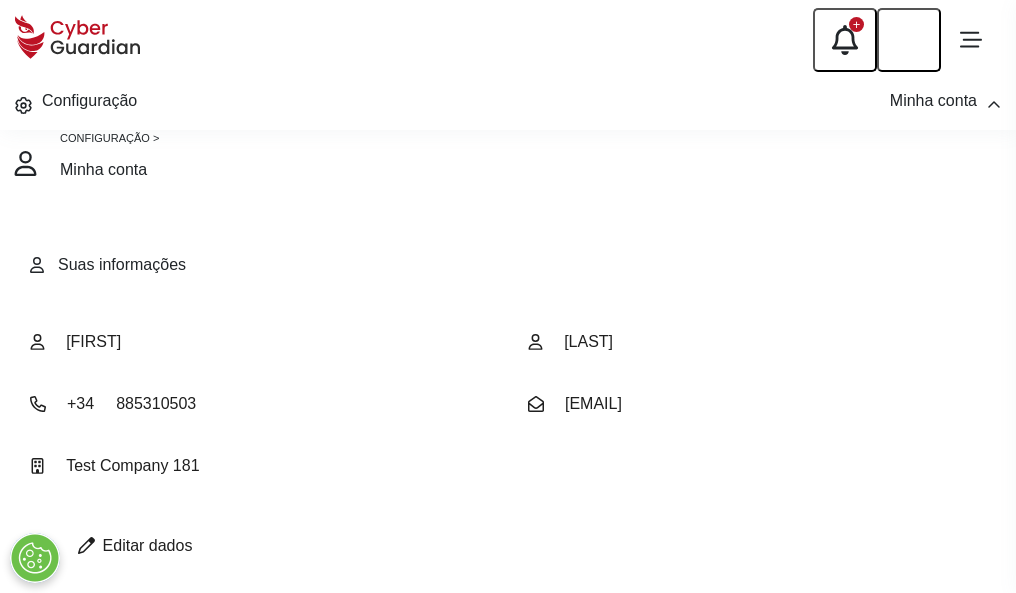 click at bounding box center [86, 545] 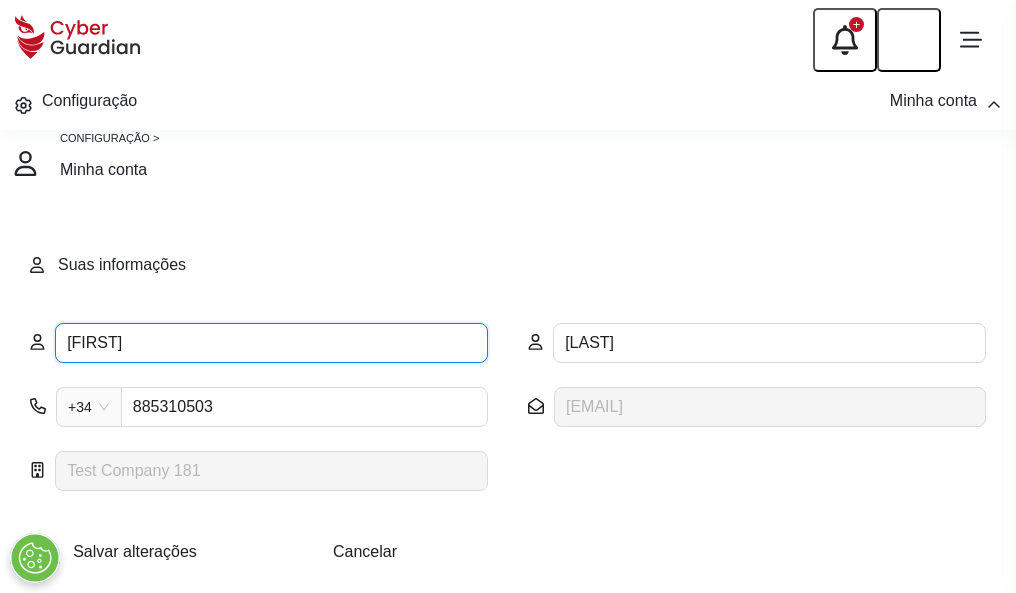 click on "MARICRUZ" at bounding box center [271, 343] 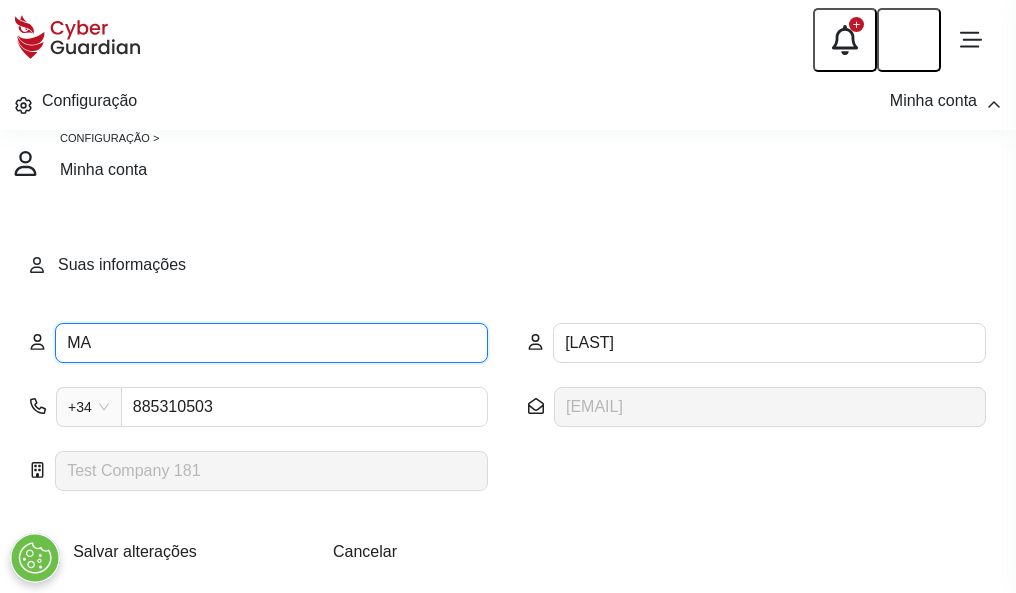 type on "M" 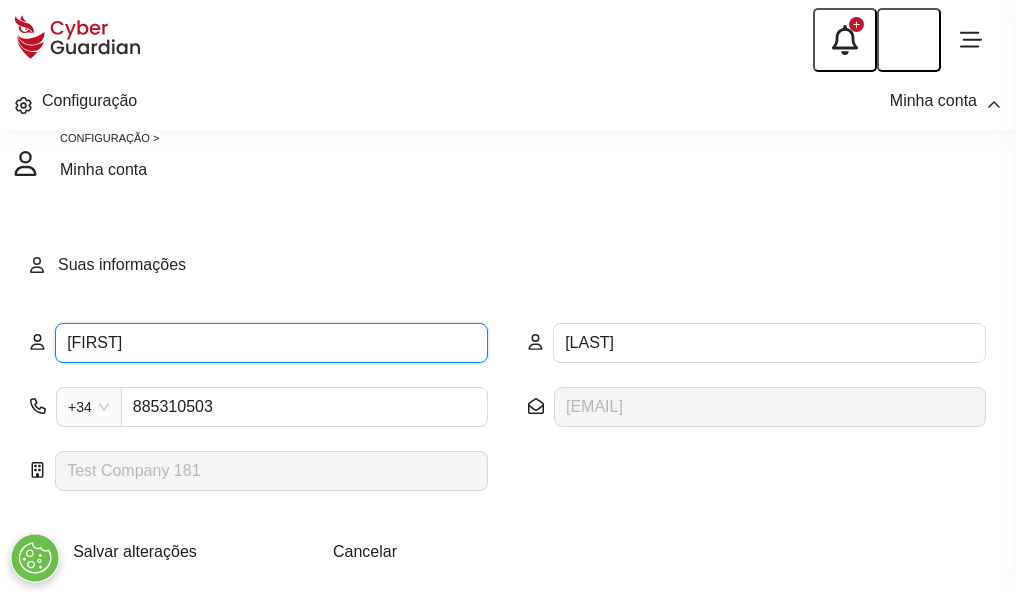 type on "Pepita" 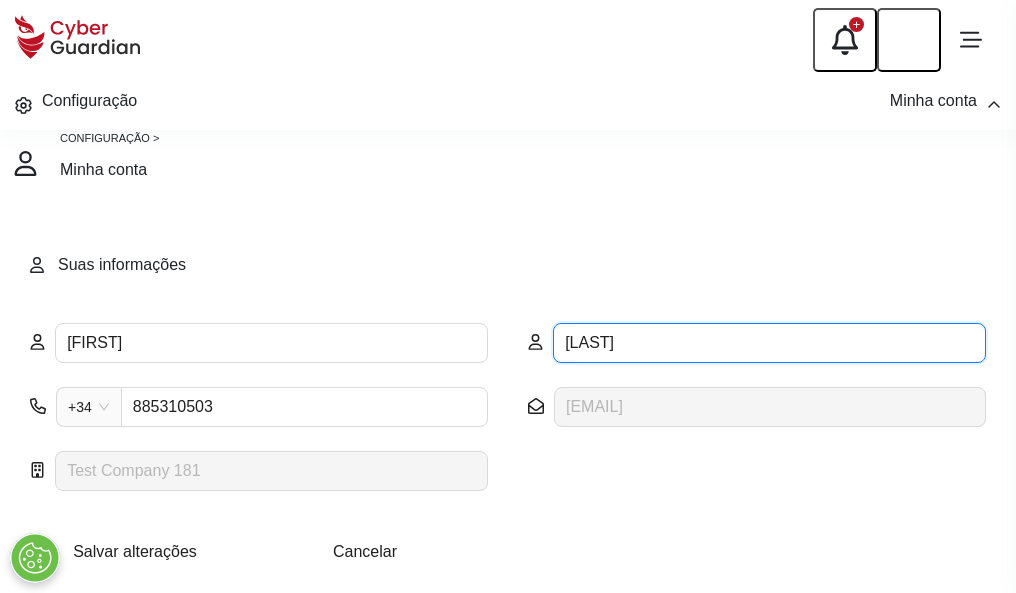 click on "REGUERA" at bounding box center (769, 343) 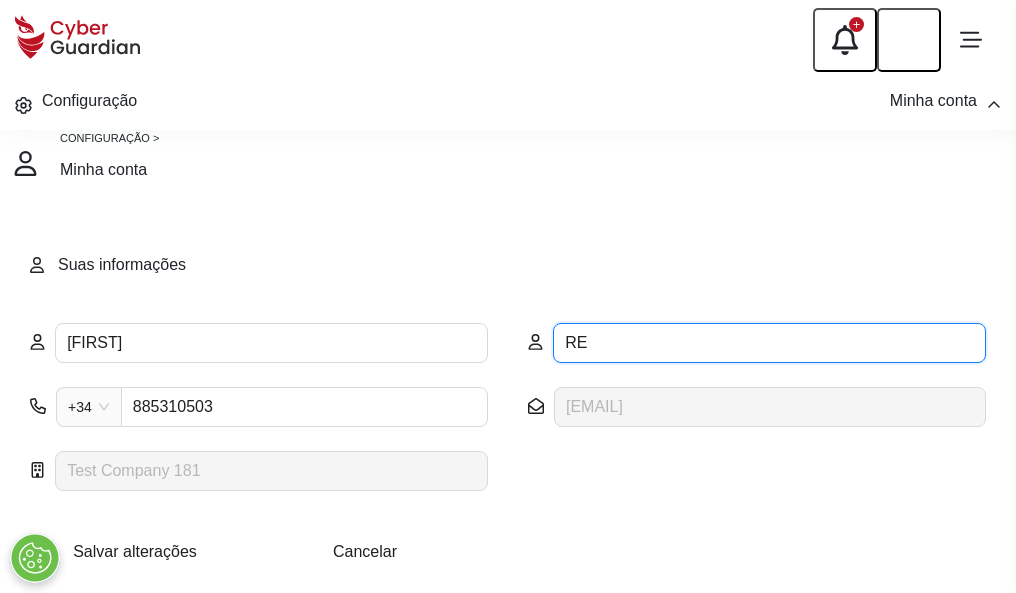 type on "R" 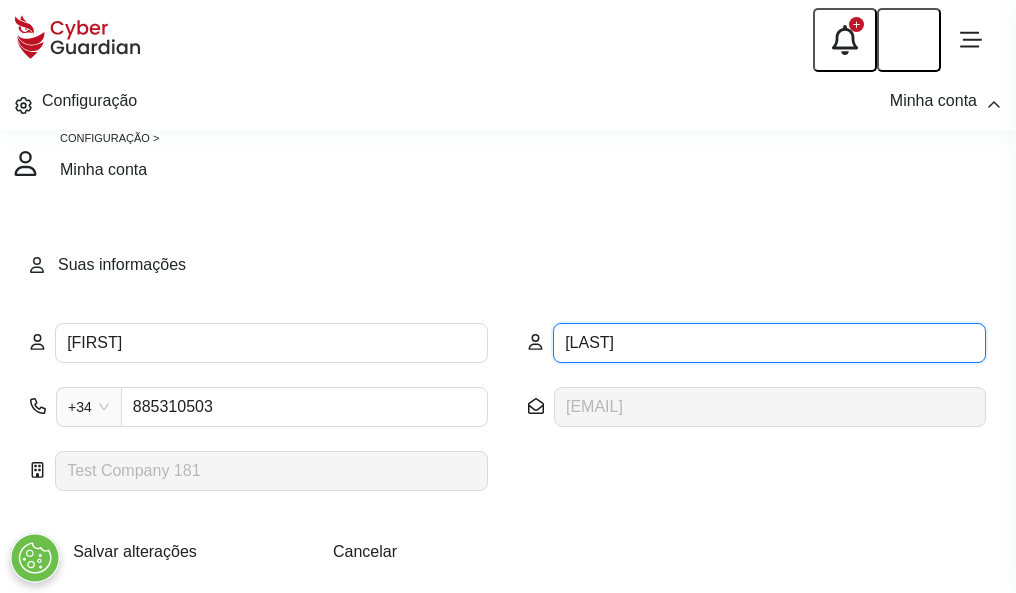 type on "Soriano" 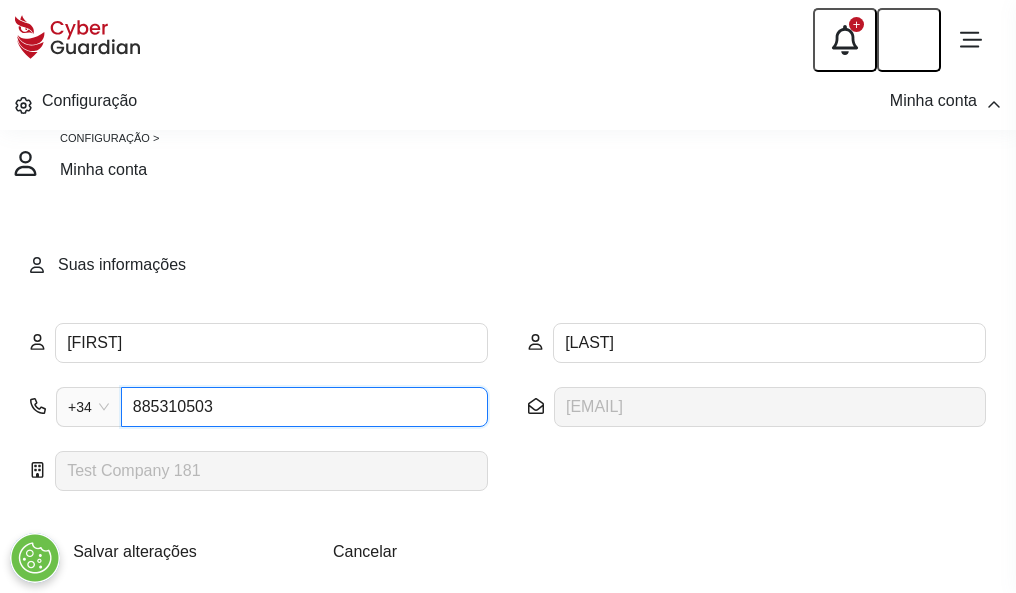 click on "885310503" at bounding box center [304, 407] 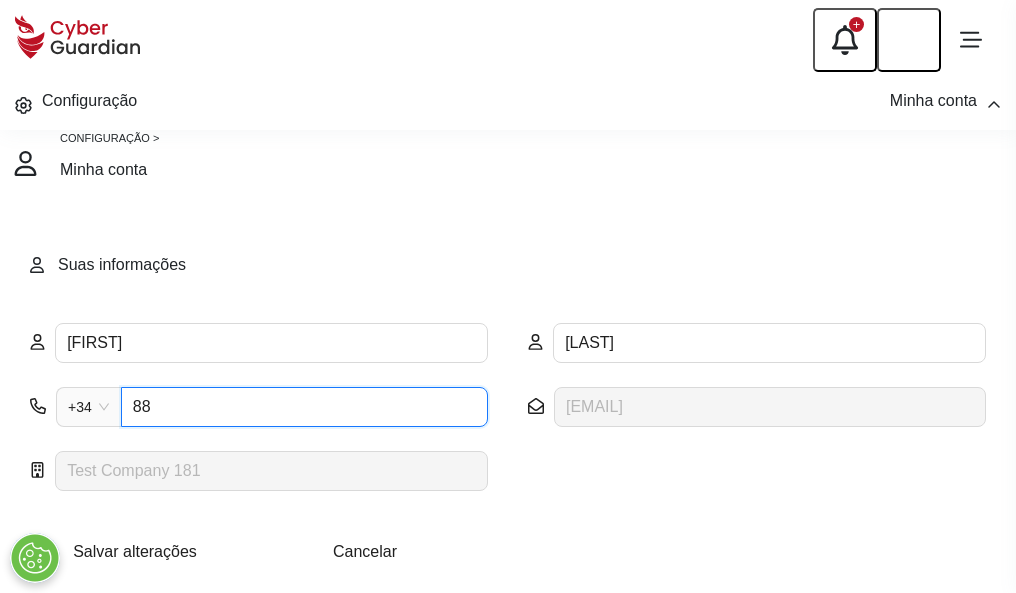 type on "8" 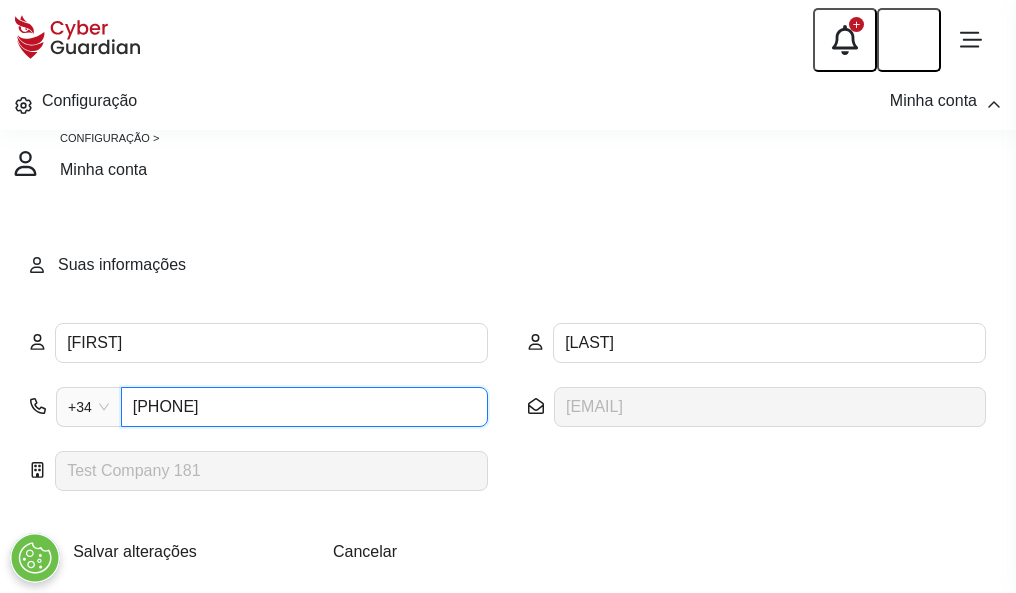 type on "977292246" 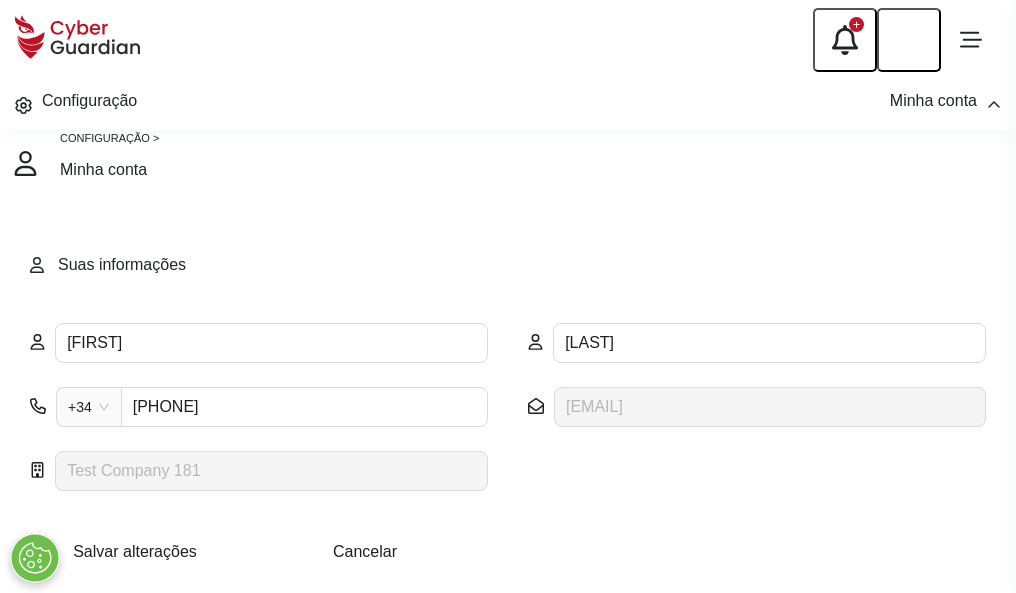 click on "Salvar alterações" at bounding box center (135, 551) 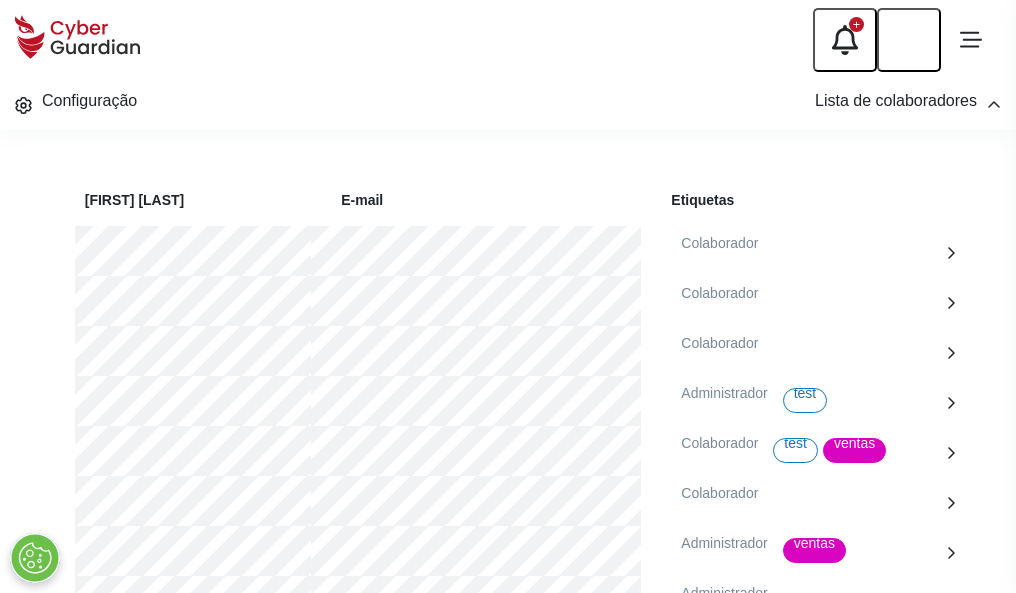 scroll, scrollTop: 906, scrollLeft: 0, axis: vertical 